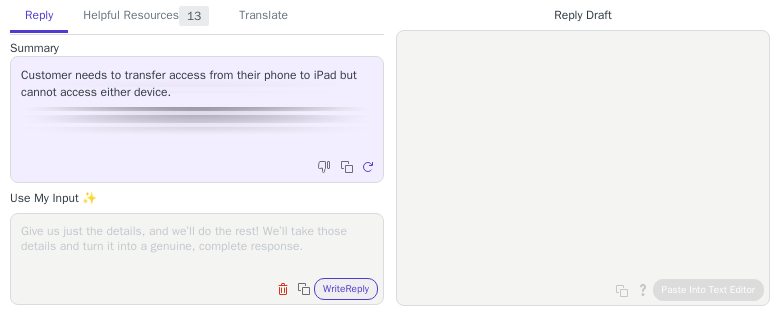 scroll, scrollTop: 0, scrollLeft: 0, axis: both 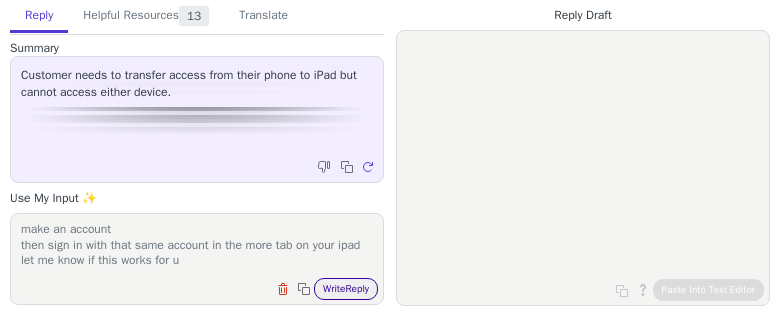 type on "go to more tab on phone
make an account
then sign in with that same account in the more tab on your ipad
let me know if this works for u" 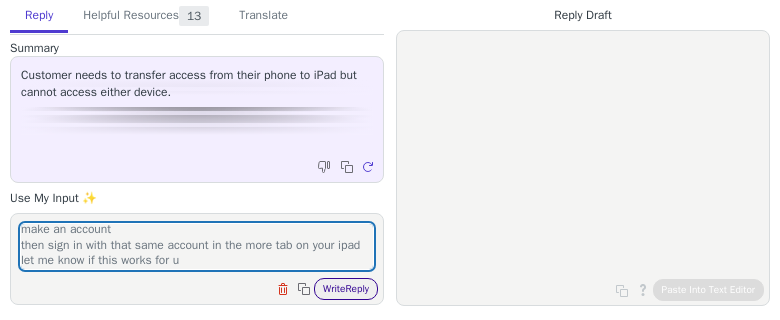 click on "Write  Reply" at bounding box center [346, 289] 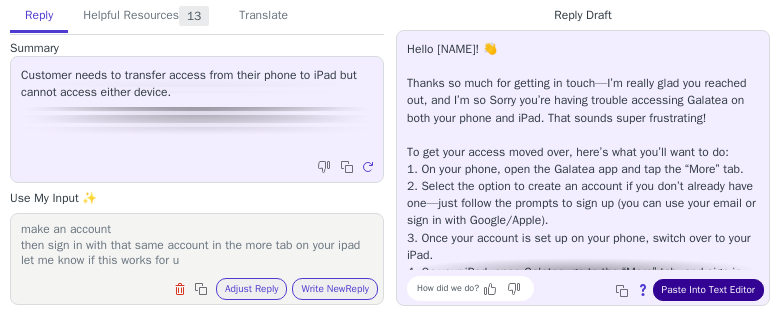 click on "Paste Into Text Editor" at bounding box center (708, 290) 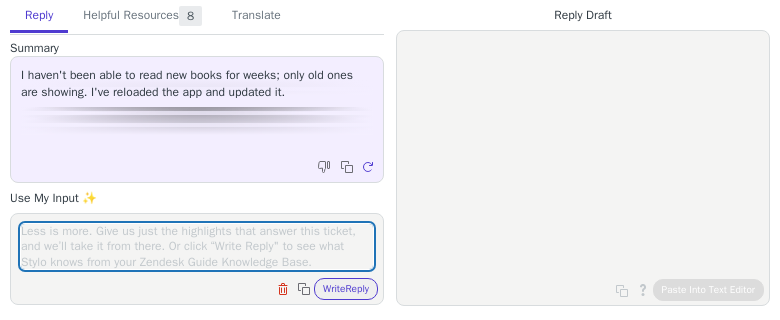 scroll, scrollTop: 0, scrollLeft: 0, axis: both 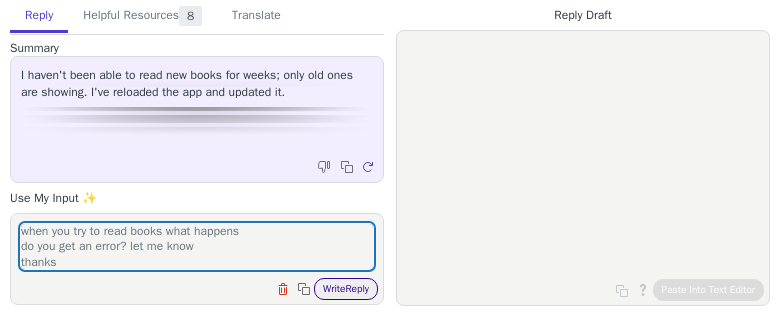 type on "when you try to read books what happens
do you get an error? let me know
thanks" 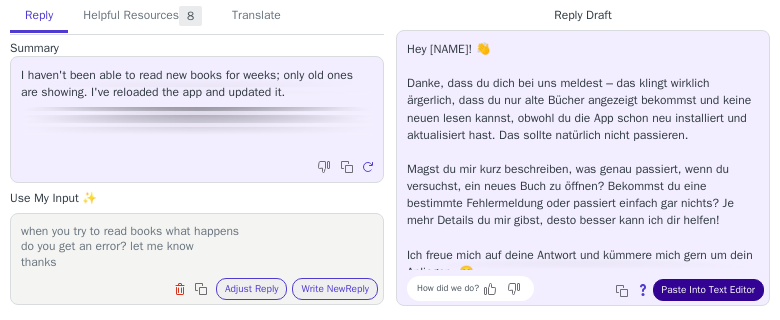 click on "Paste Into Text Editor" at bounding box center [708, 290] 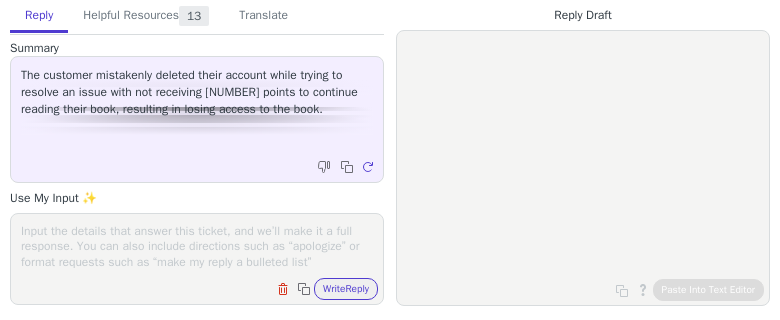scroll, scrollTop: 0, scrollLeft: 0, axis: both 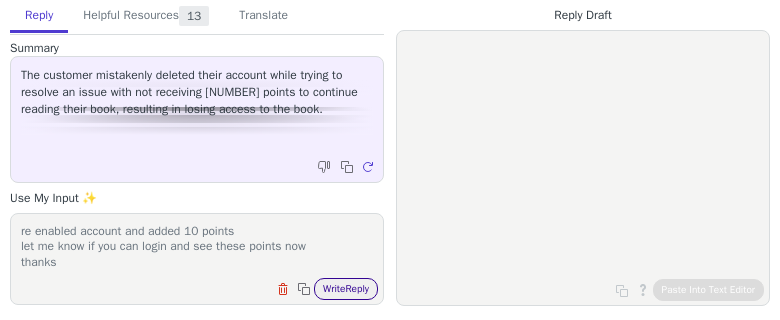 type on "re enabled account and added 10 points
let me know if you can login and see these points now
thanks" 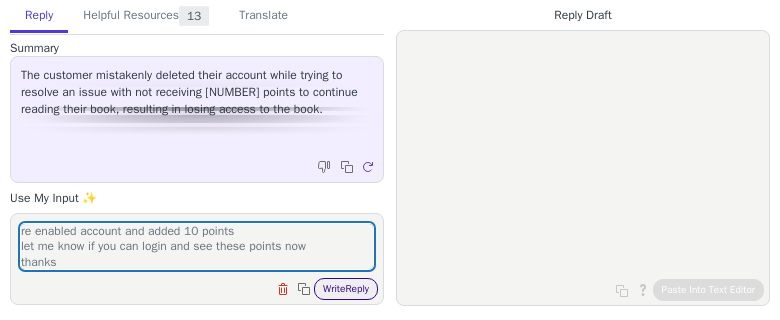 click on "Write  Reply" at bounding box center (346, 289) 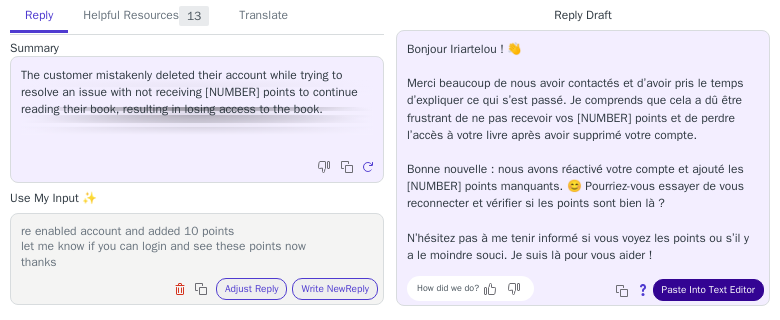 click on "Paste Into Text Editor" at bounding box center [708, 290] 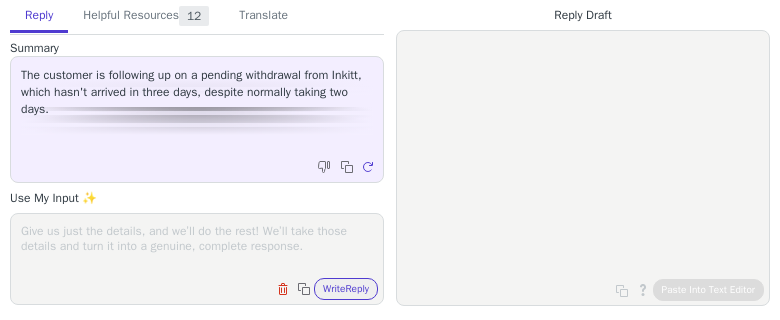 scroll, scrollTop: 0, scrollLeft: 0, axis: both 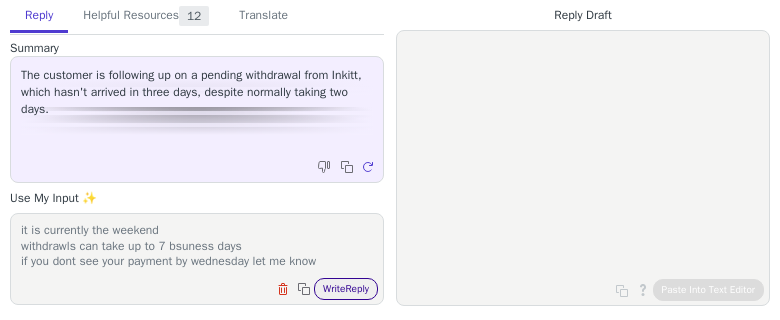 type on "hi there
it is currently the weekend
withdrawls can take up to 7 bsuness days
if you dont see your payment by wednesday let me know" 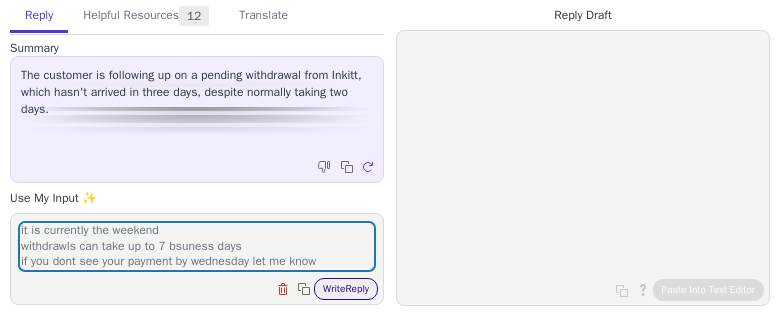 click on "Write  Reply" at bounding box center (346, 289) 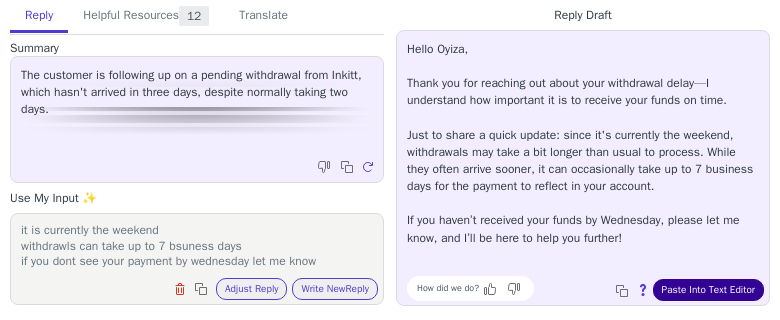 click on "Paste Into Text Editor" at bounding box center (708, 290) 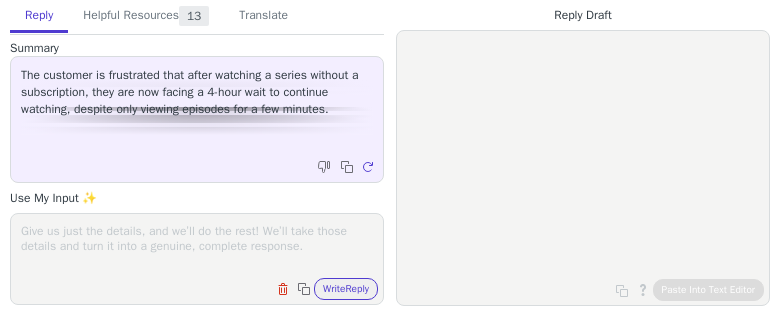 scroll, scrollTop: 0, scrollLeft: 0, axis: both 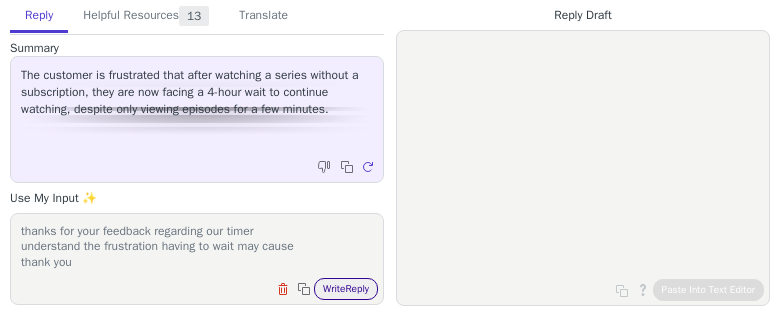 type on "thanks for your feedback regarding our timer
understand the frustration having to wait may cause
thank you" 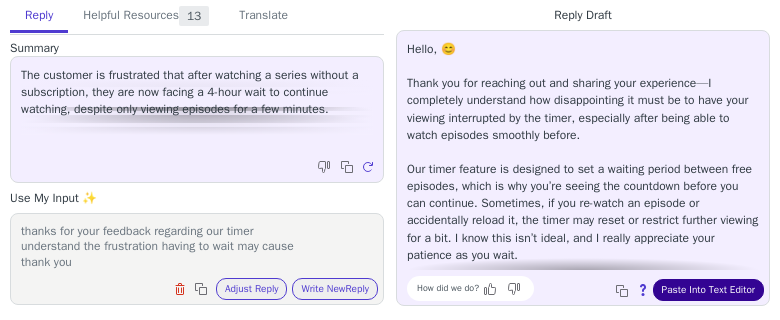 click on "Paste Into Text Editor" at bounding box center (708, 290) 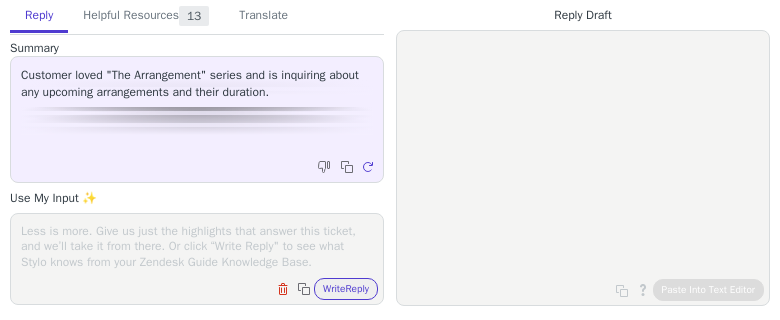 scroll, scrollTop: 0, scrollLeft: 0, axis: both 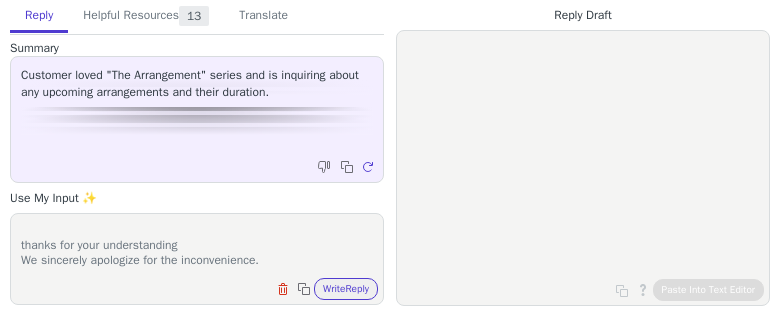 type on "Hi [FIRST] [LAST]
Thanks so much for reaching out today! We're so glad that you are excited for new content.
Unfortunately, Customer Support does not currently have any information that we're able to share regarding release dates for series continuations. keep an eye on our social media profiles
thanks for your understanding
We sincerely apologize for the inconvenience." 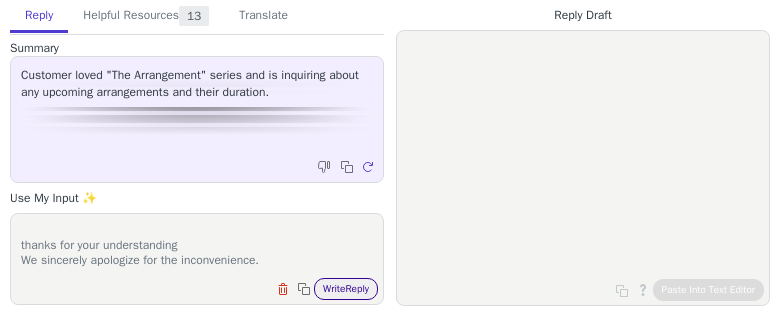 click on "Write  Reply" at bounding box center [346, 289] 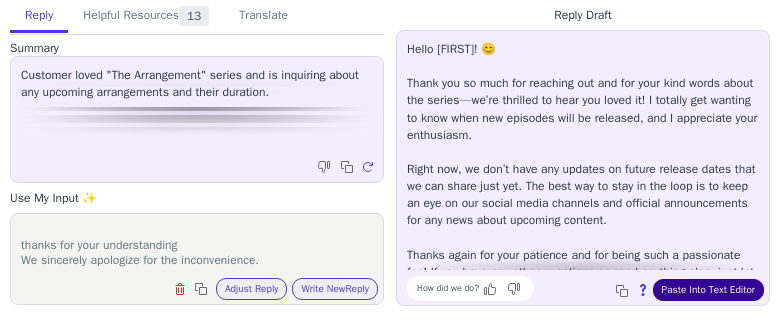 click on "Paste Into Text Editor" at bounding box center [708, 290] 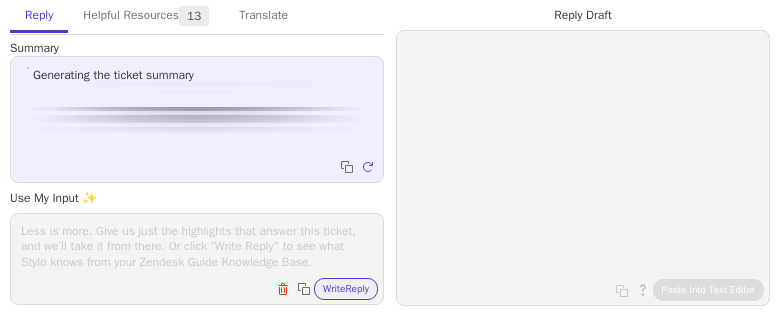 scroll, scrollTop: 0, scrollLeft: 0, axis: both 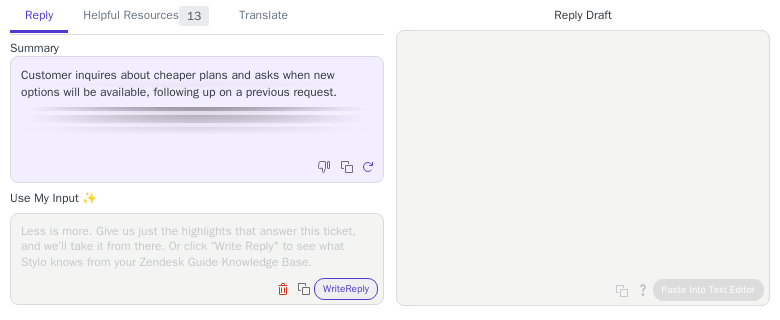 click on "Clear field Copy to clipboard Write  Reply" at bounding box center [197, 259] 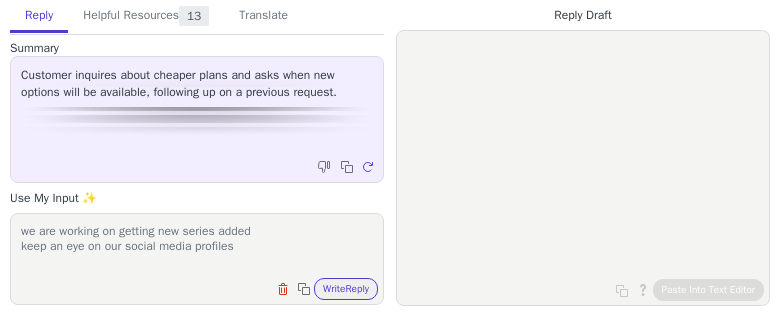 scroll, scrollTop: 0, scrollLeft: 0, axis: both 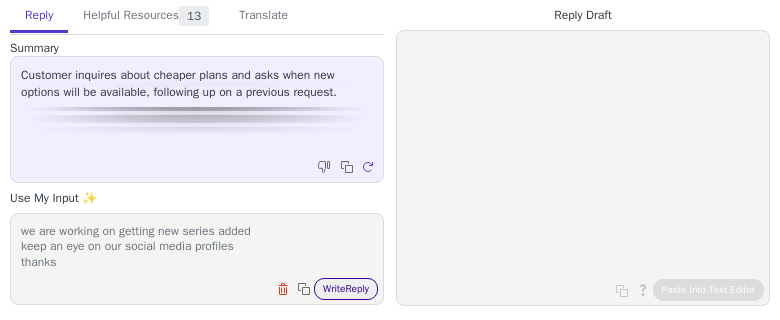 type on "we are working on getting new series added
keep an eye on our social media profiles
thanks" 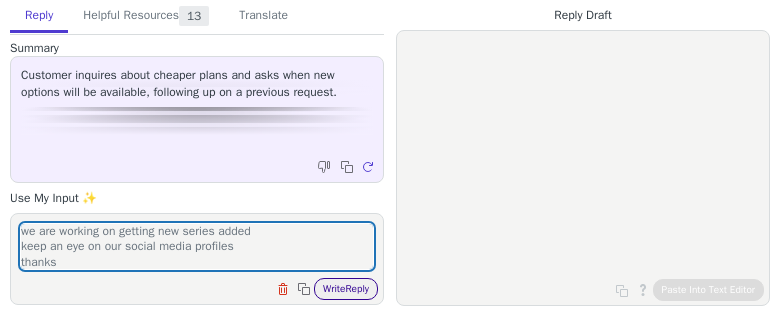click on "Write  Reply" at bounding box center [346, 289] 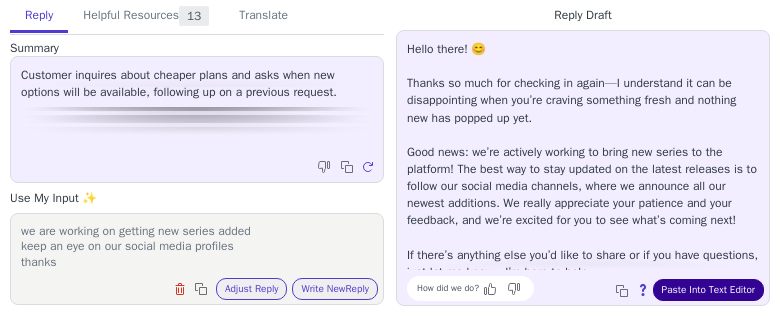 click on "Paste Into Text Editor" at bounding box center (708, 290) 